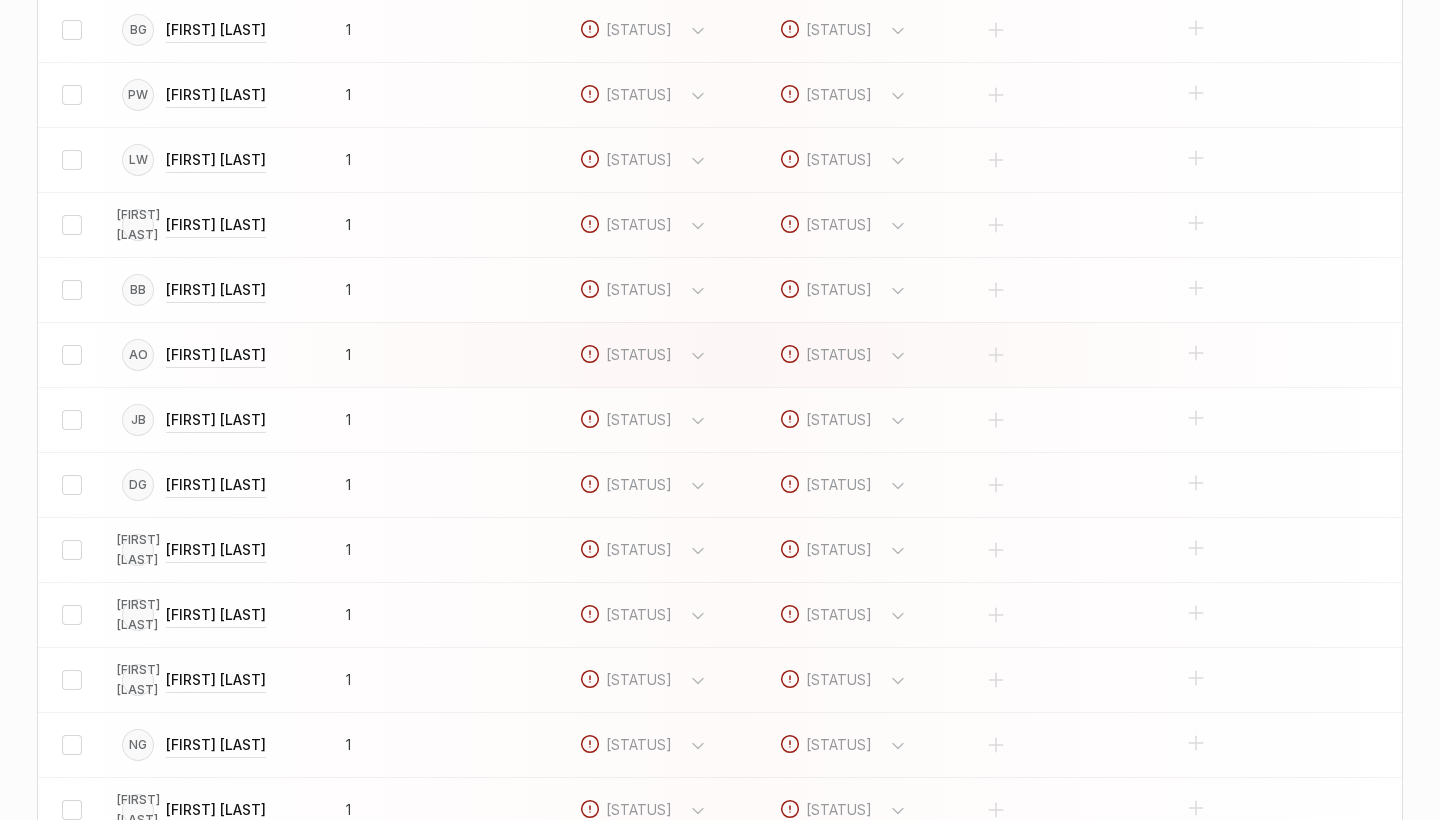 scroll, scrollTop: 2065, scrollLeft: 0, axis: vertical 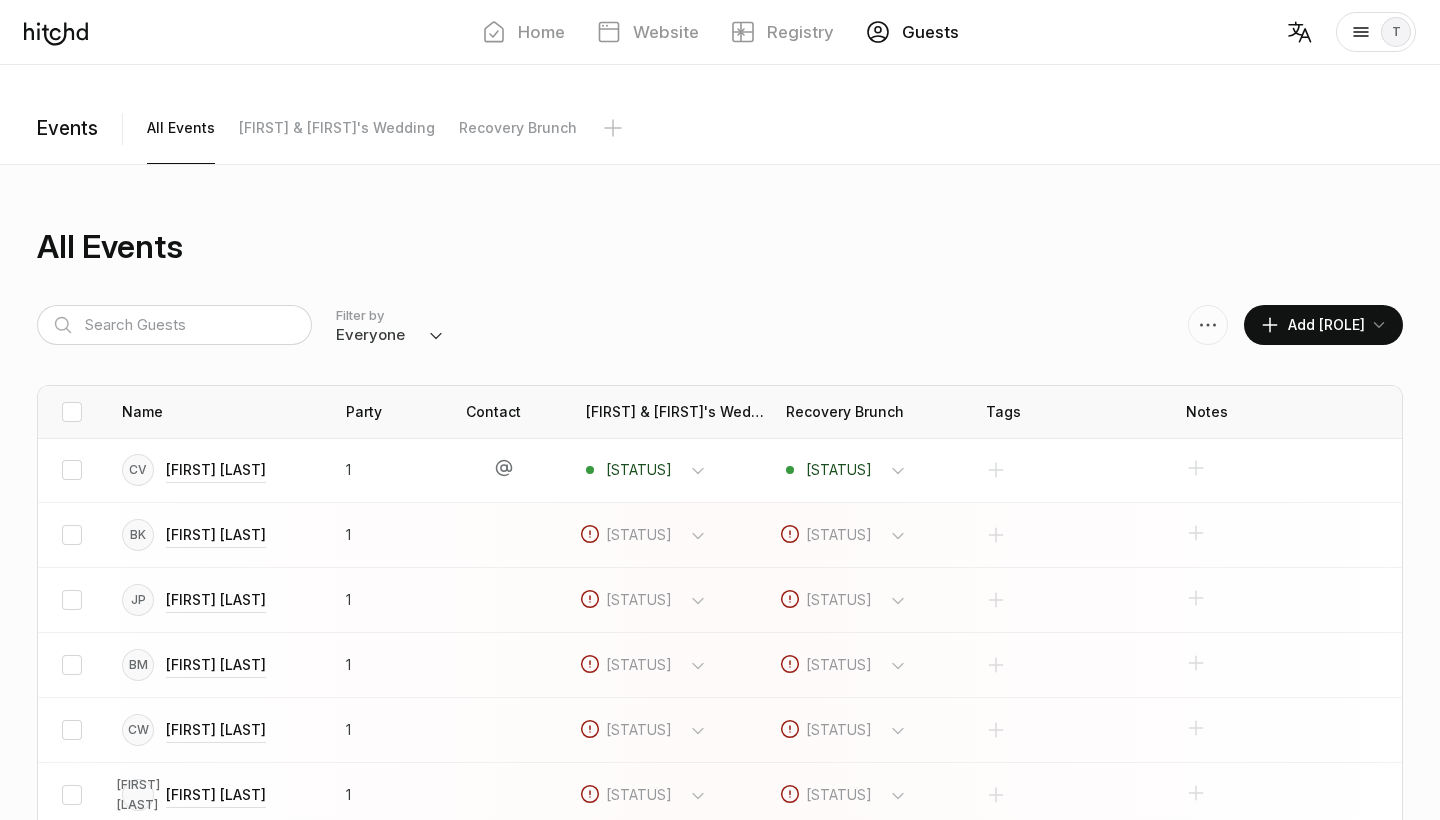 click on "Add [ROLE]" at bounding box center [1312, 325] 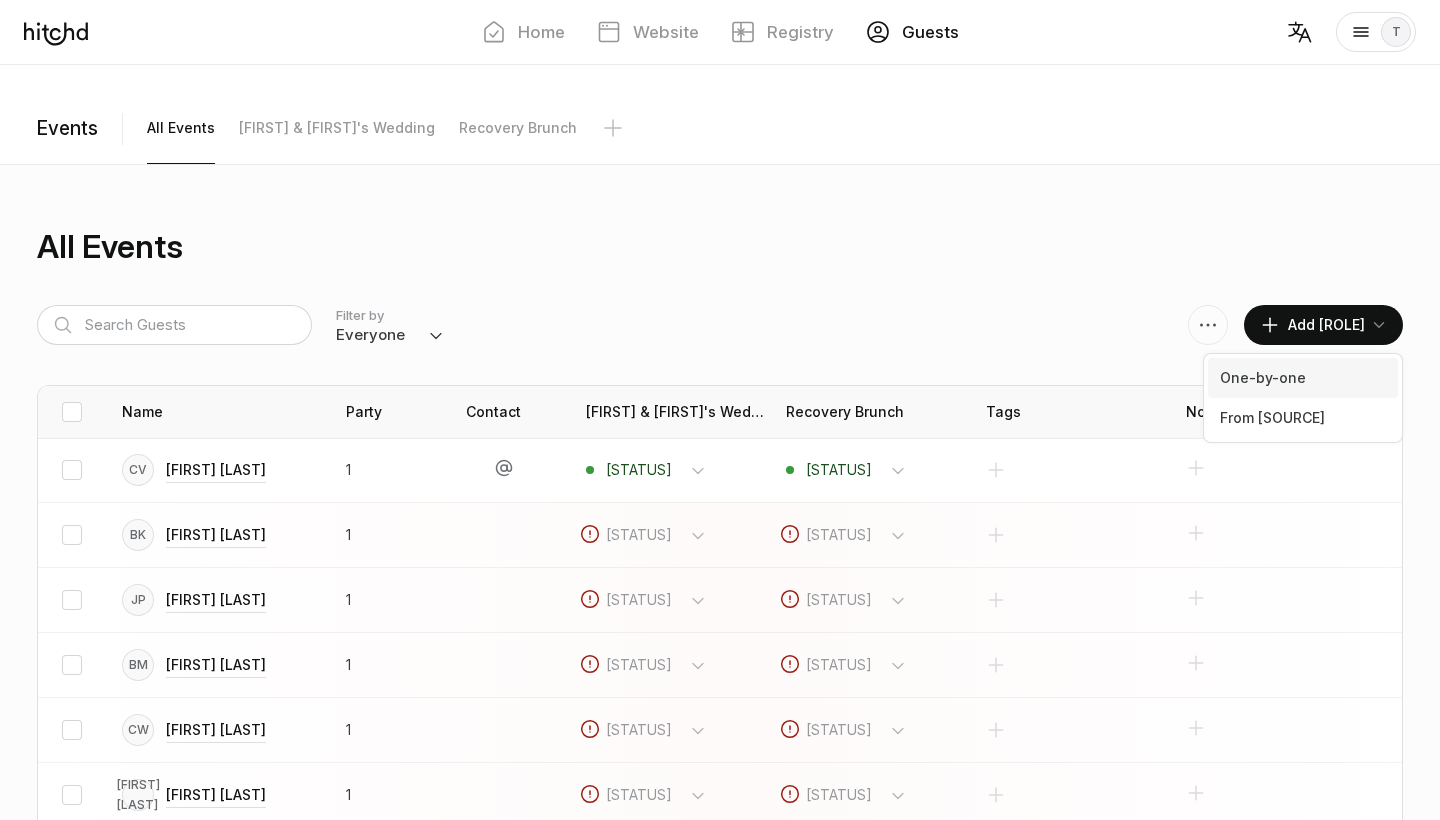 click on "One-by-one" at bounding box center [1303, 378] 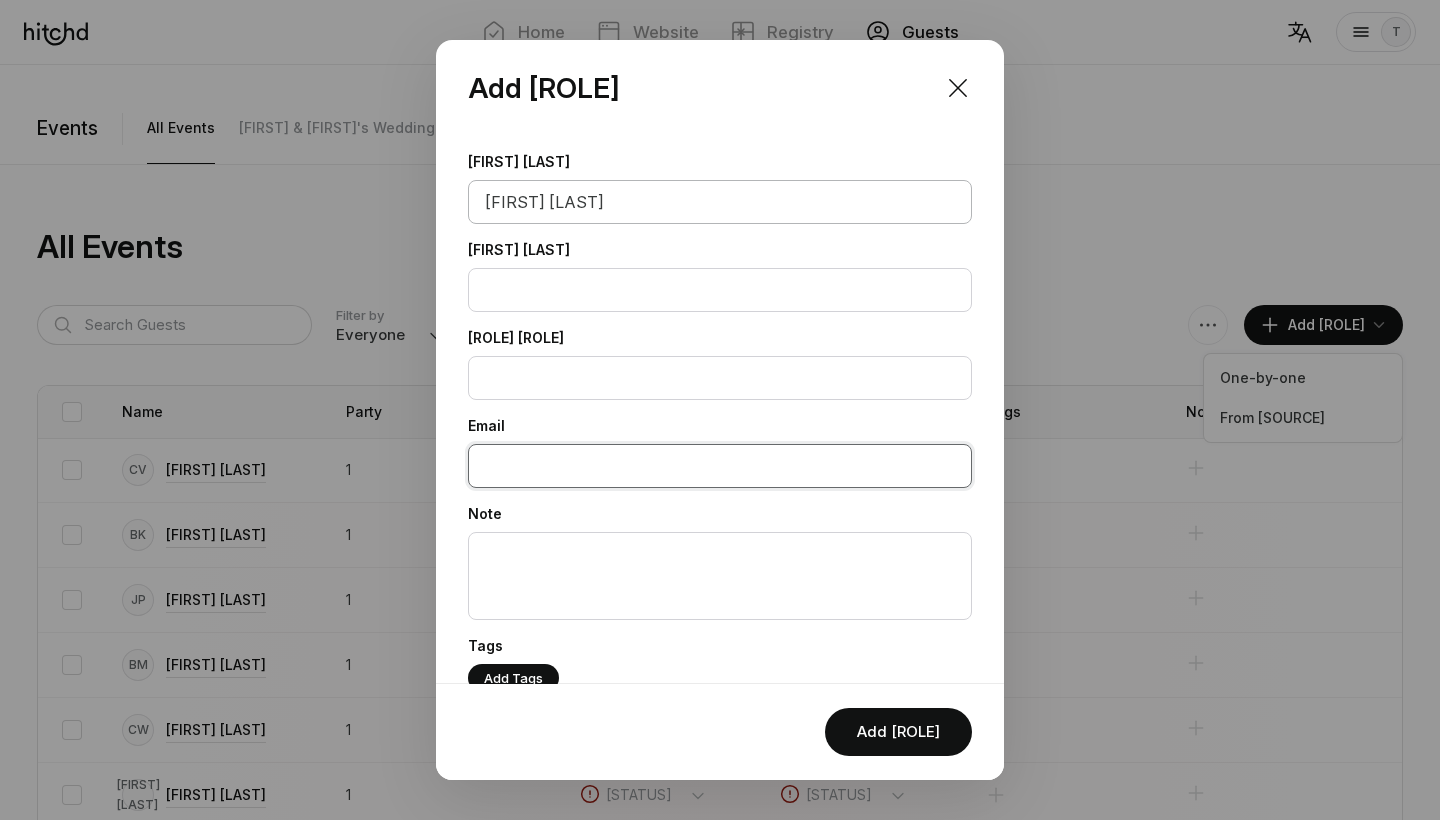 scroll, scrollTop: 0, scrollLeft: 0, axis: both 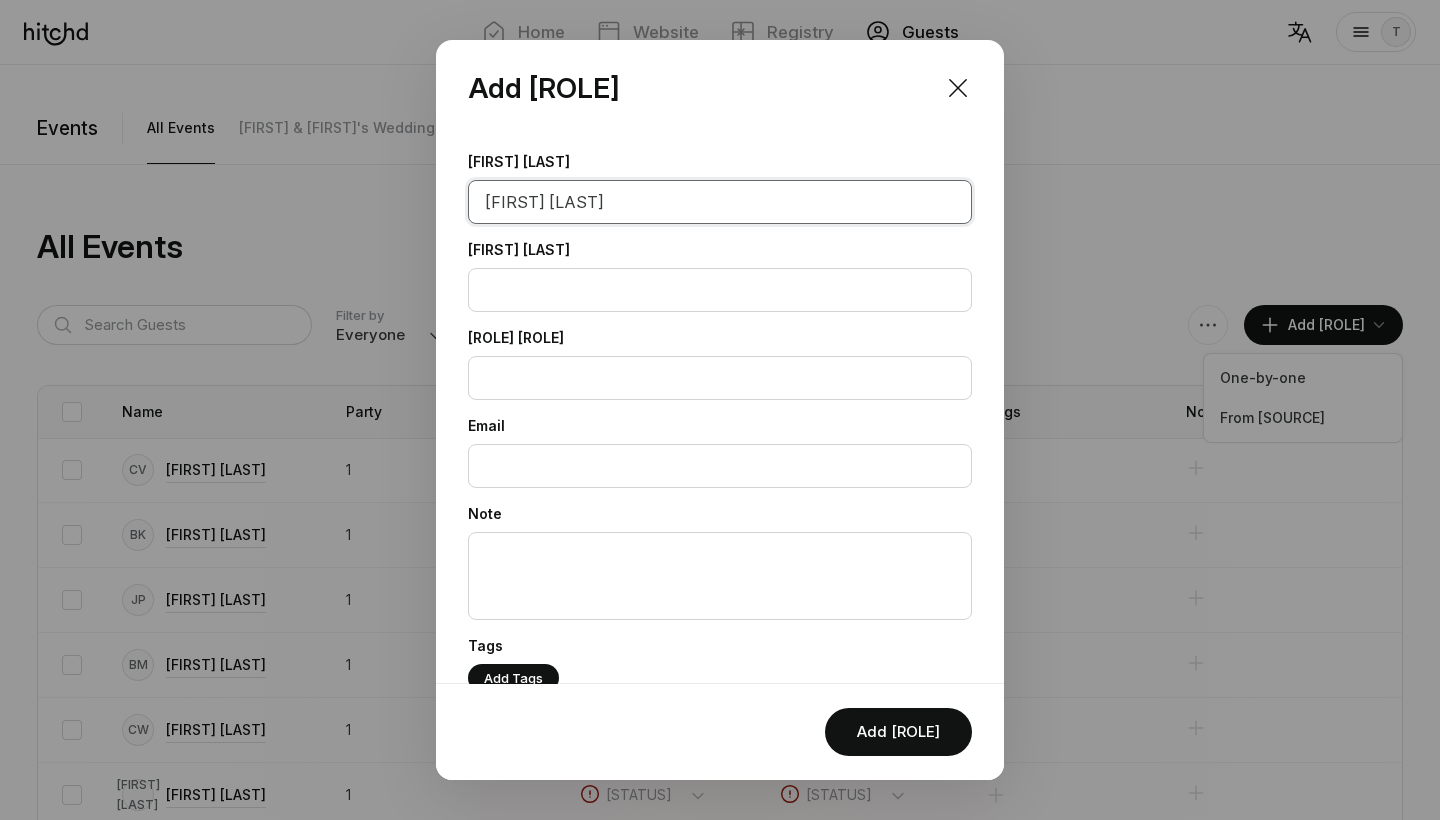 click on "[FIRST] [LAST]" at bounding box center (720, 202) 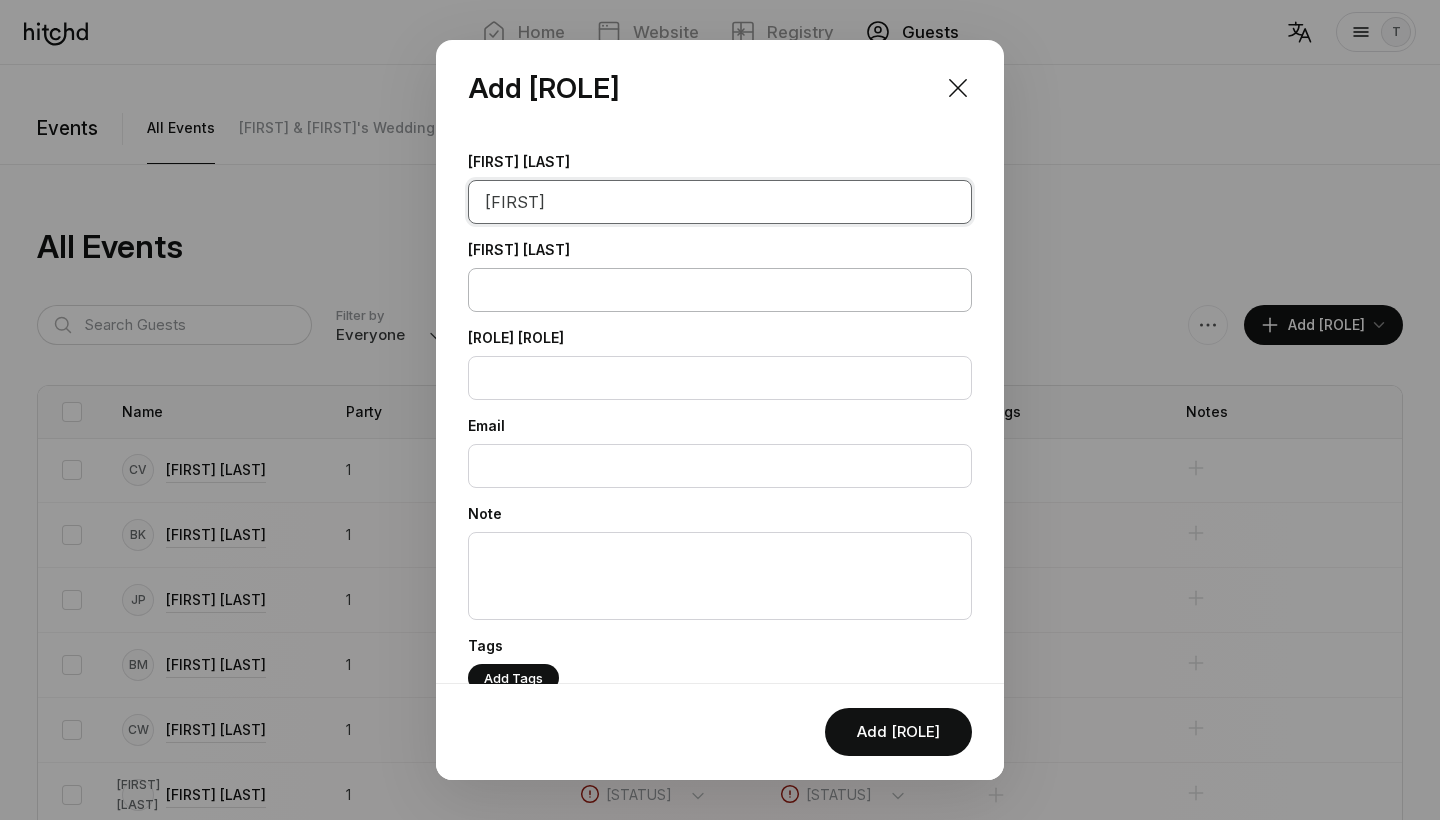 type on "[FIRST]" 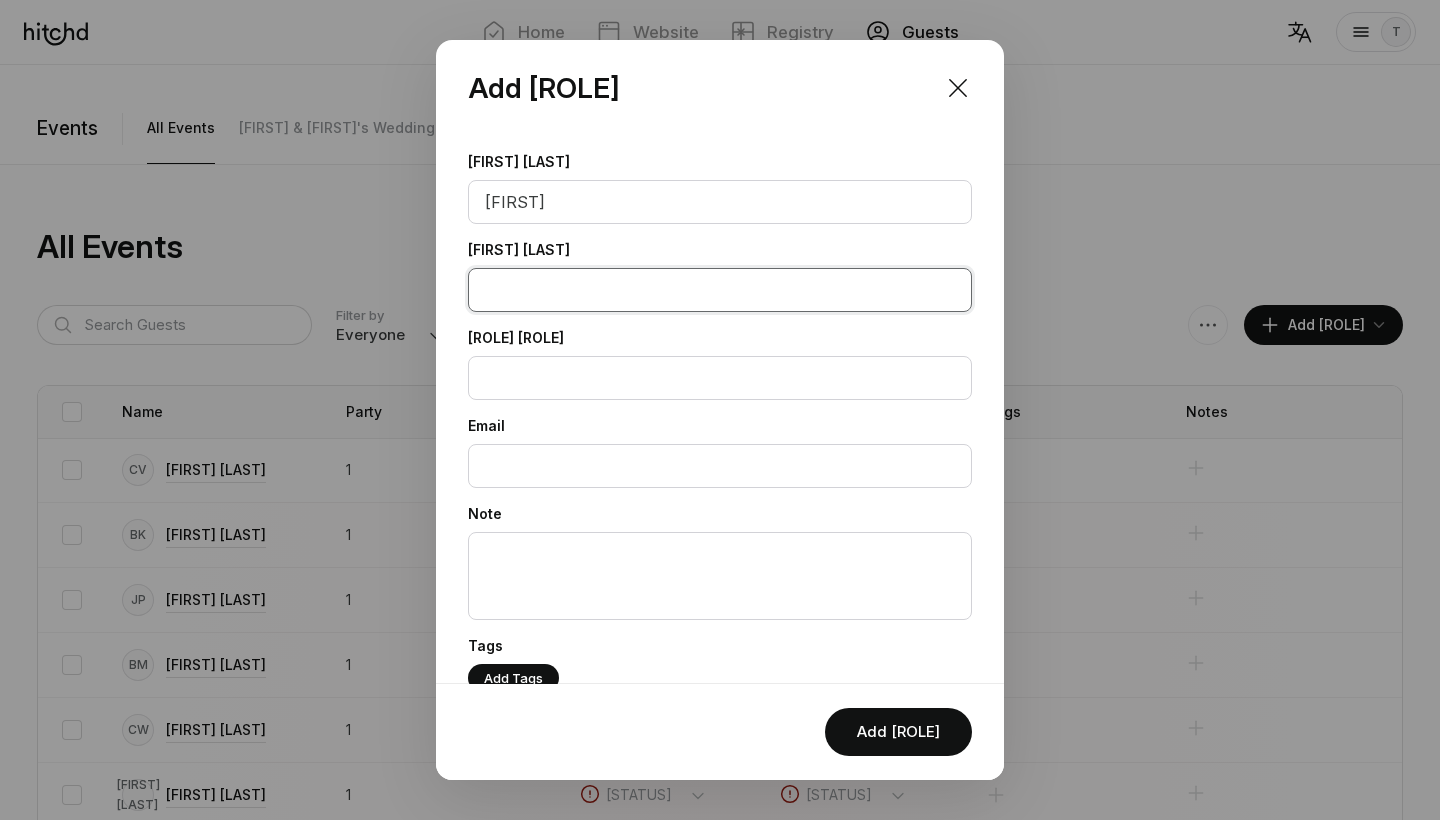 click at bounding box center (720, 290) 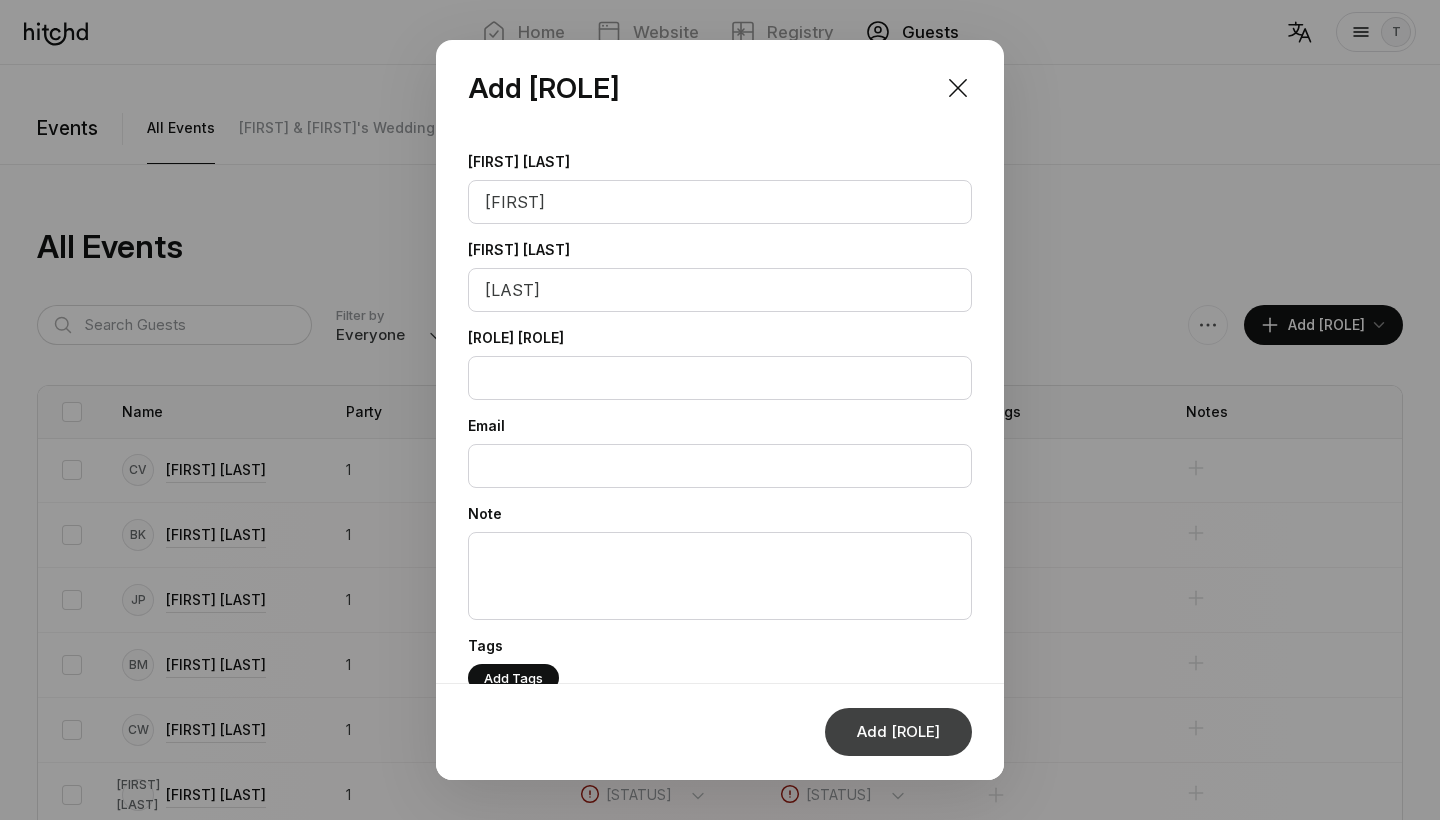 click on "Add [ROLE]" at bounding box center (898, 732) 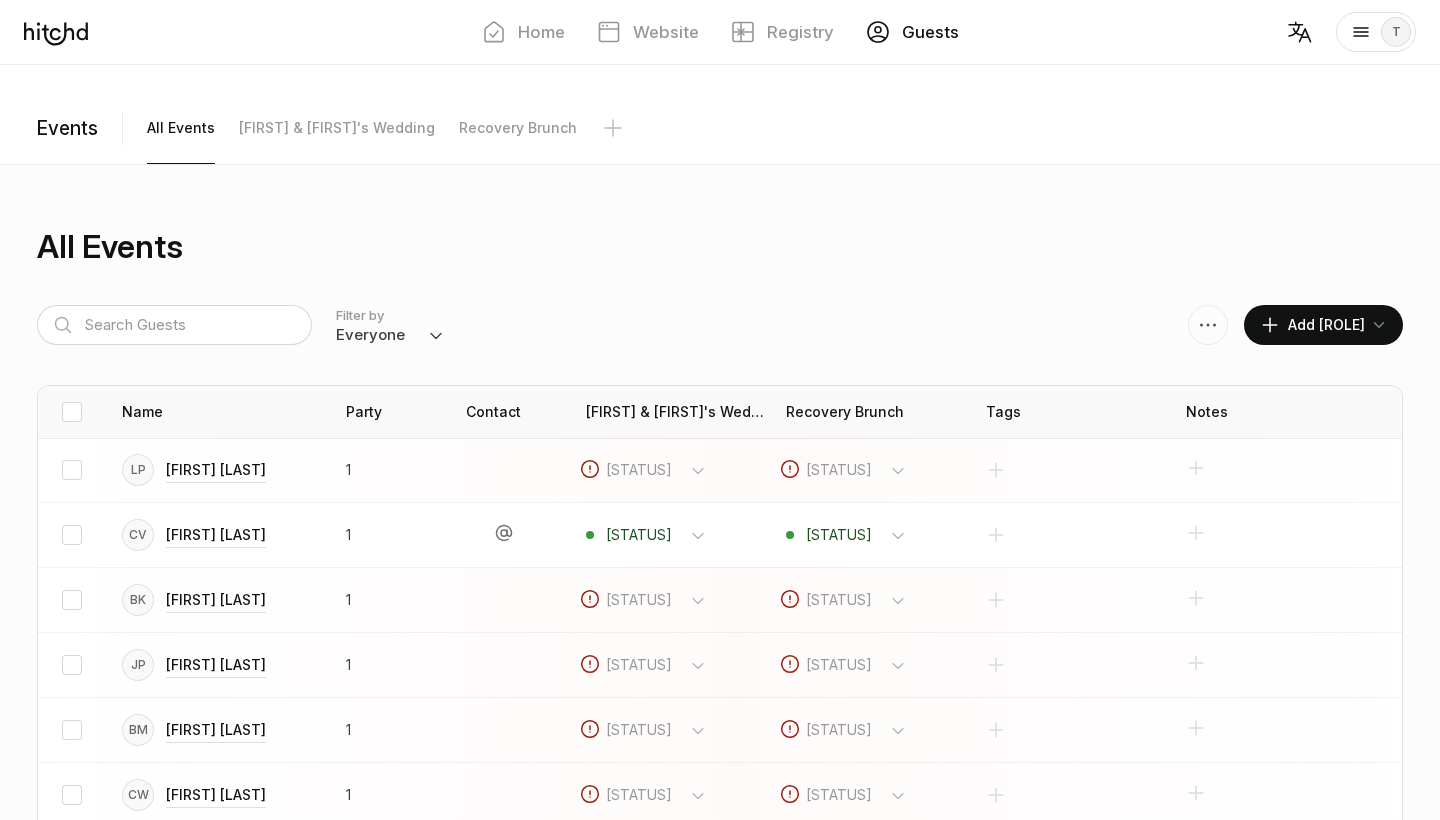 click on "Add [ROLE]" at bounding box center [1312, 325] 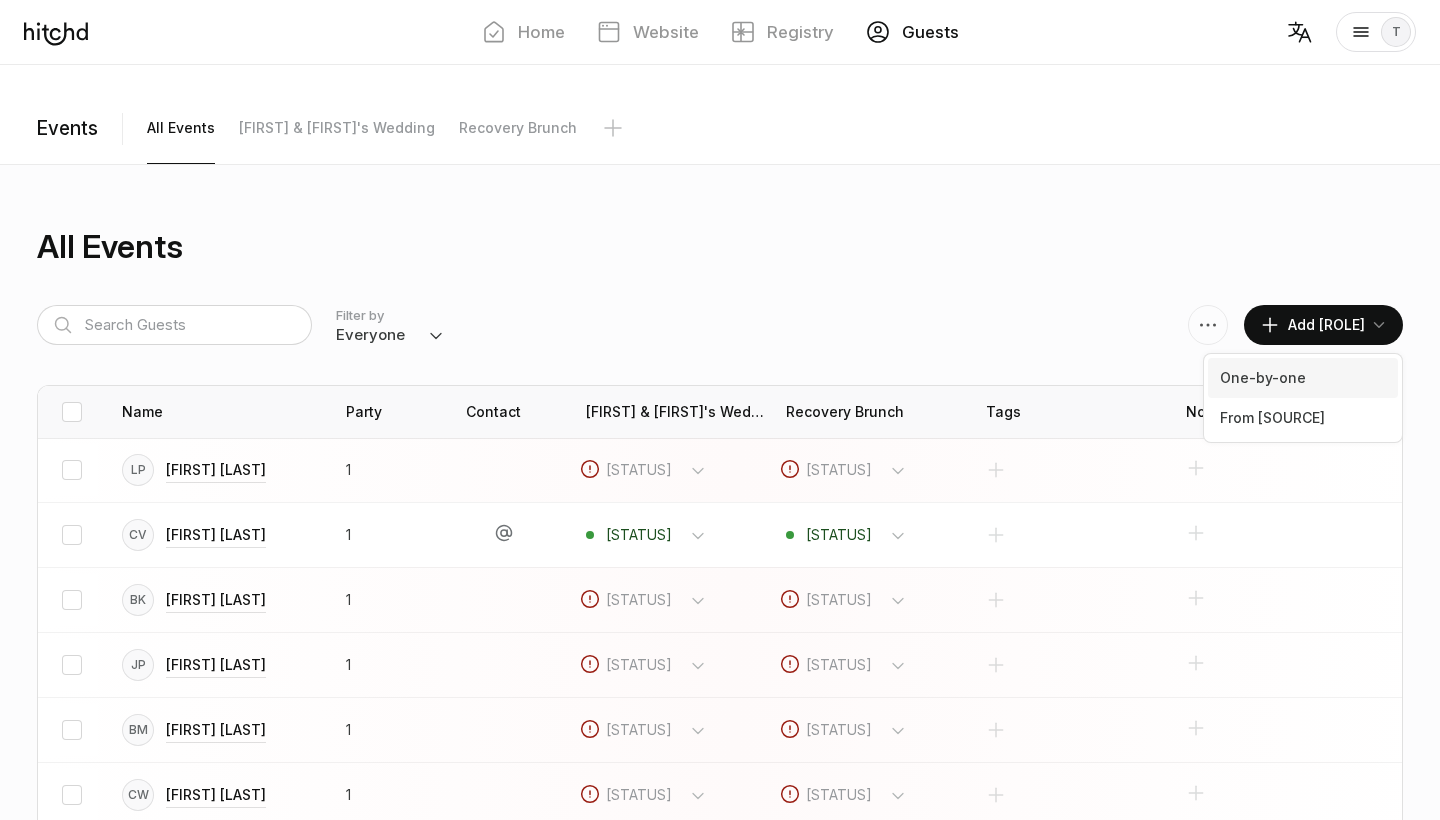 click on "One-by-one" at bounding box center [1303, 378] 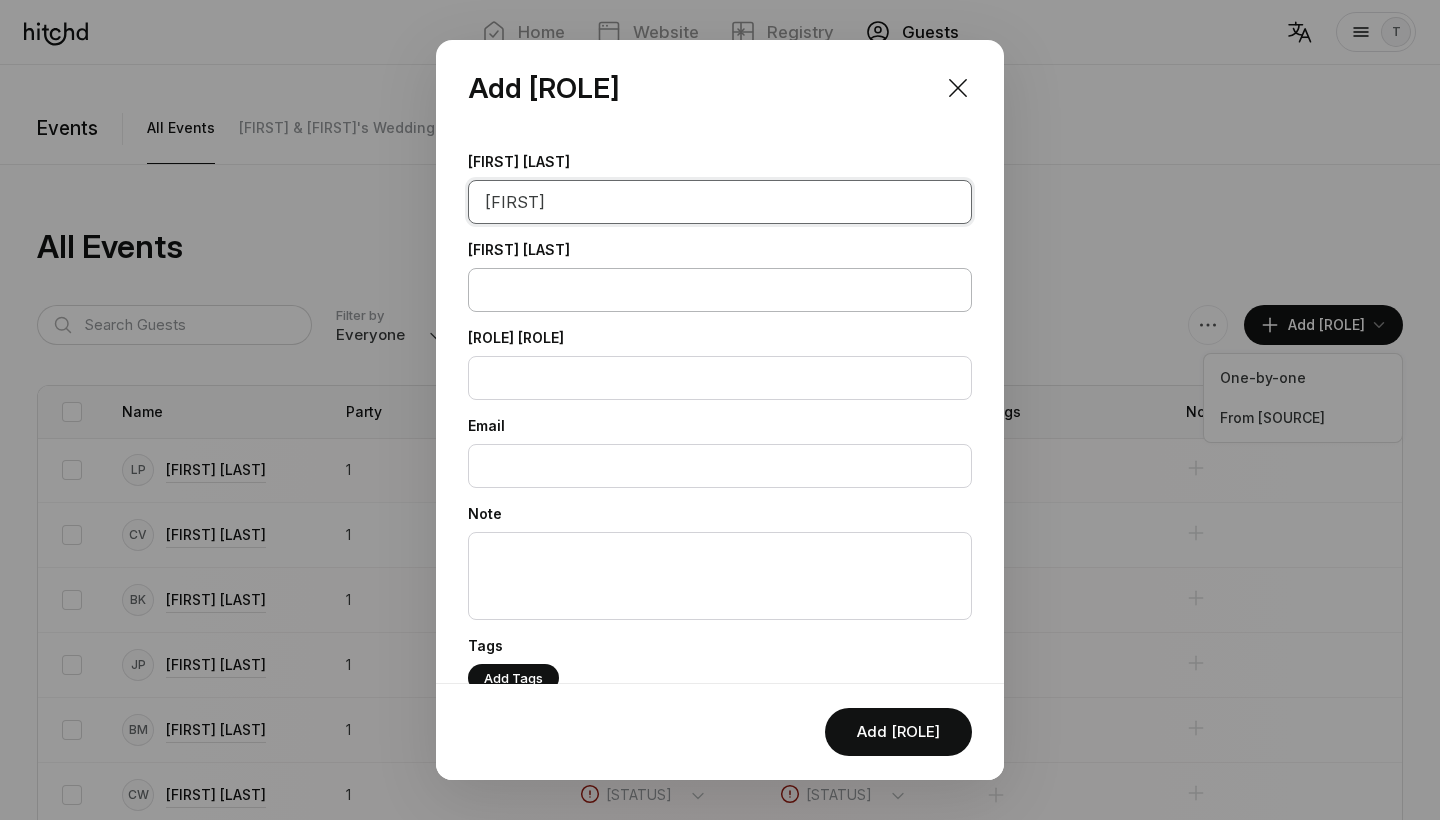 type on "[FIRST]" 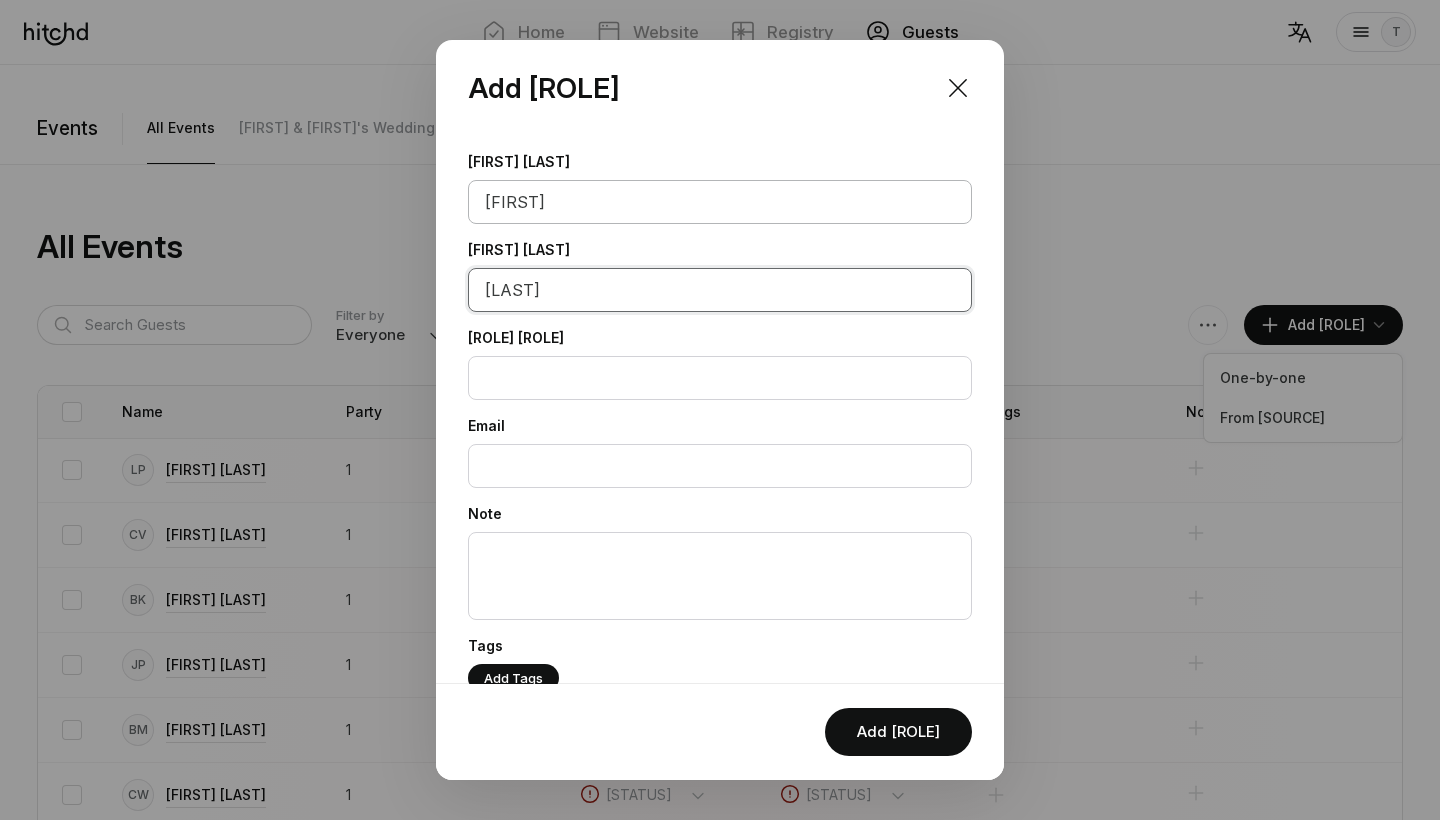 type on "[LAST]" 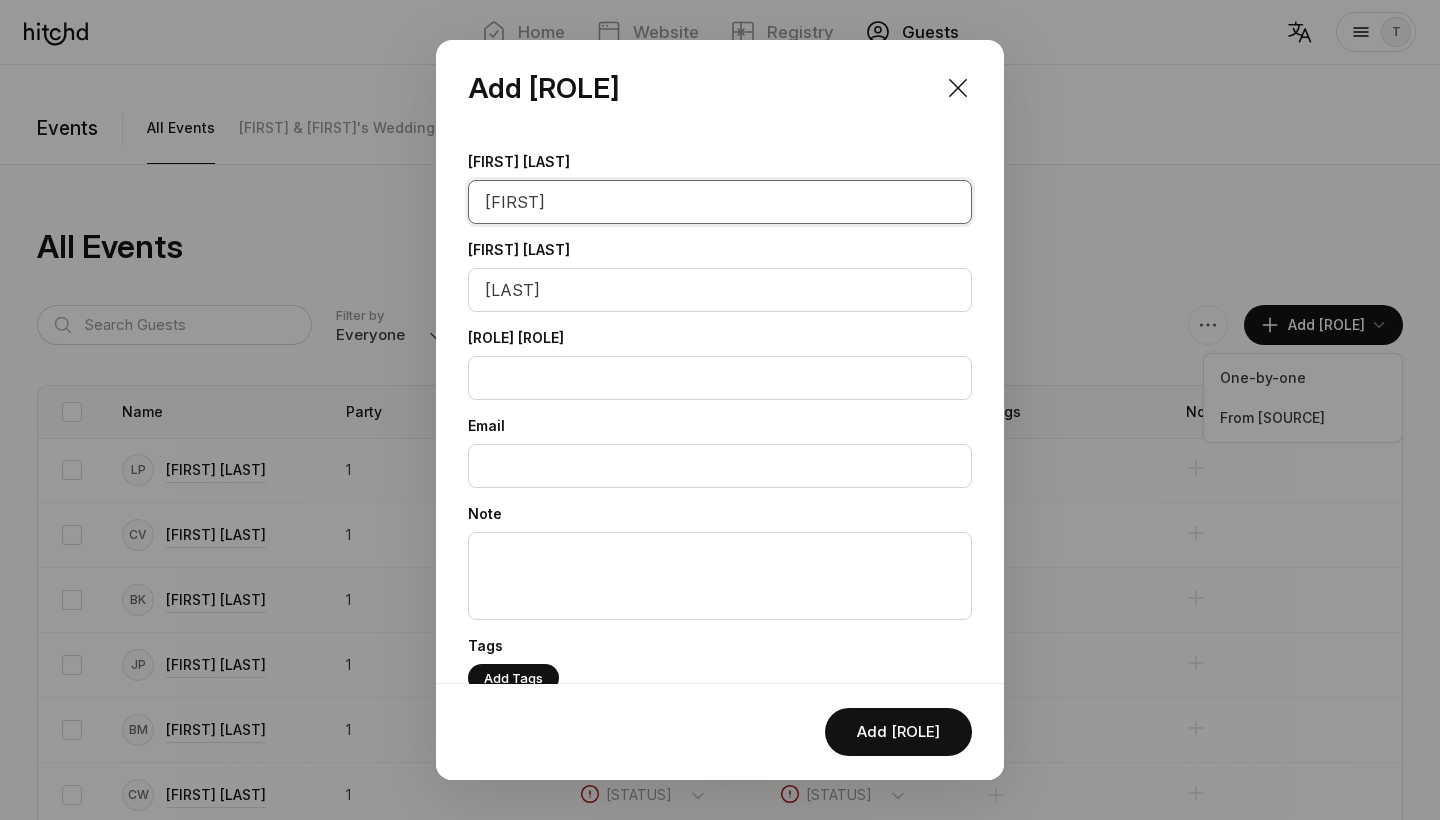click on "[FIRST]" at bounding box center (720, 202) 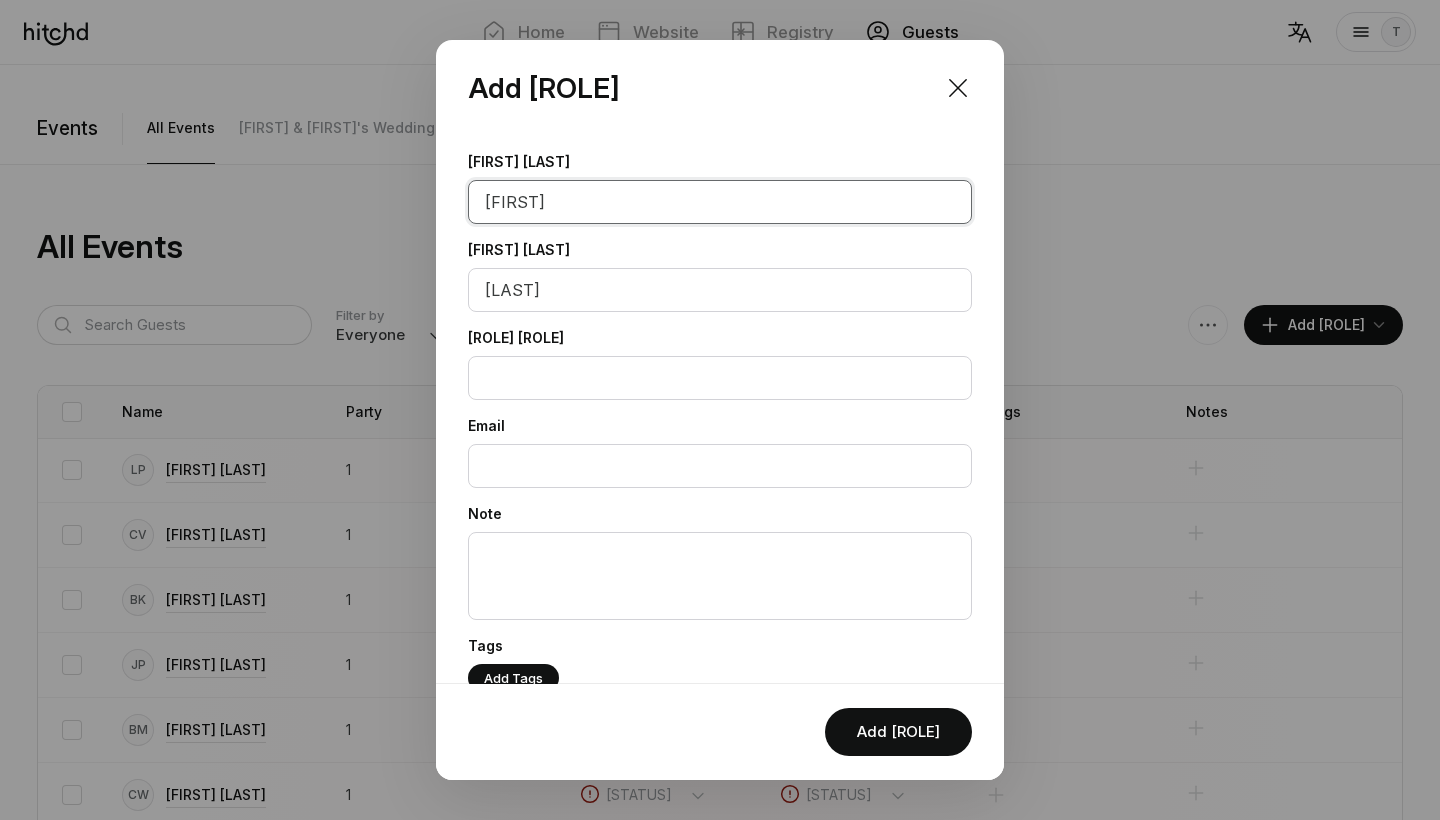 click on "[FIRST]" at bounding box center [720, 202] 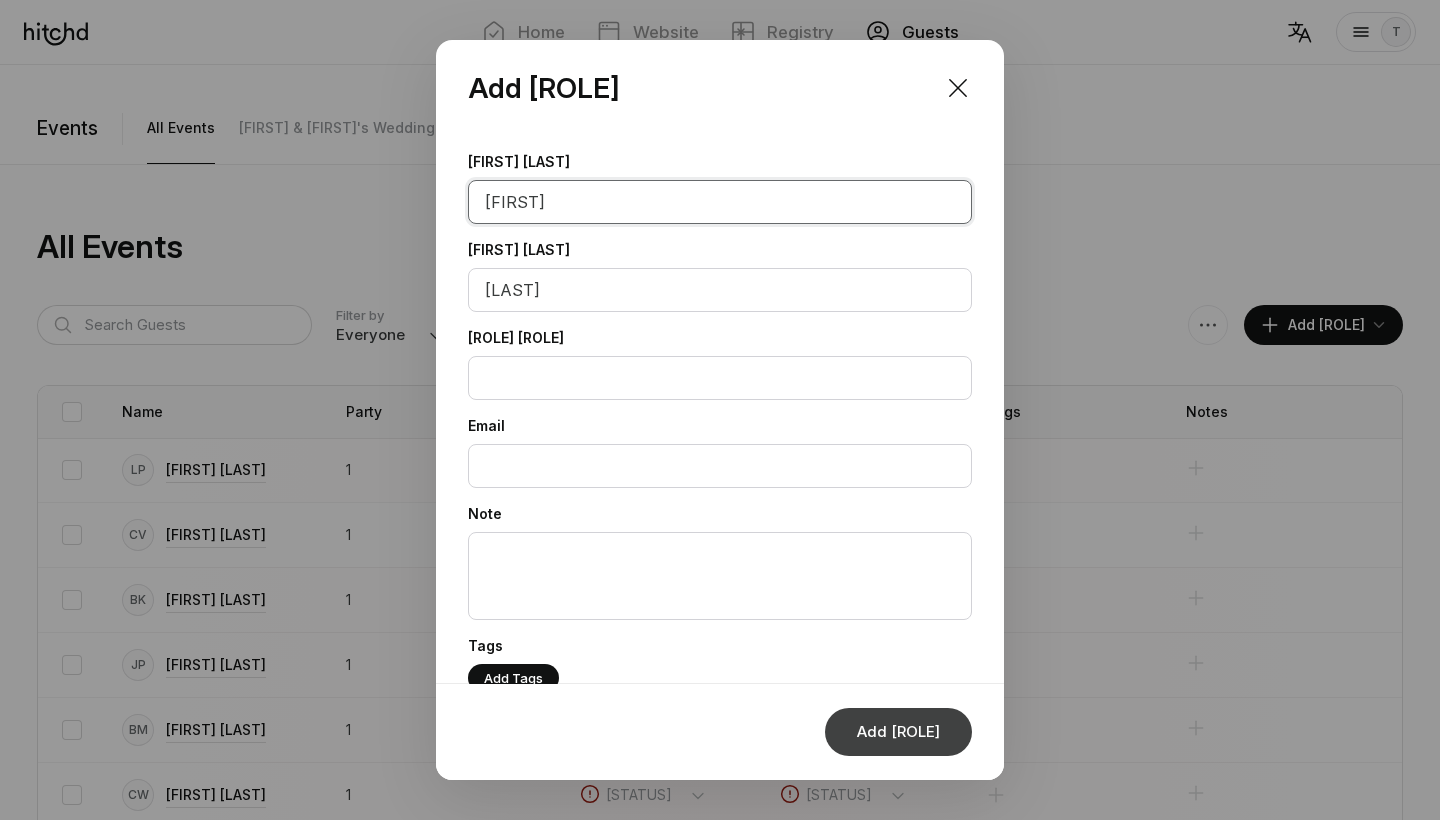 type on "[FIRST]" 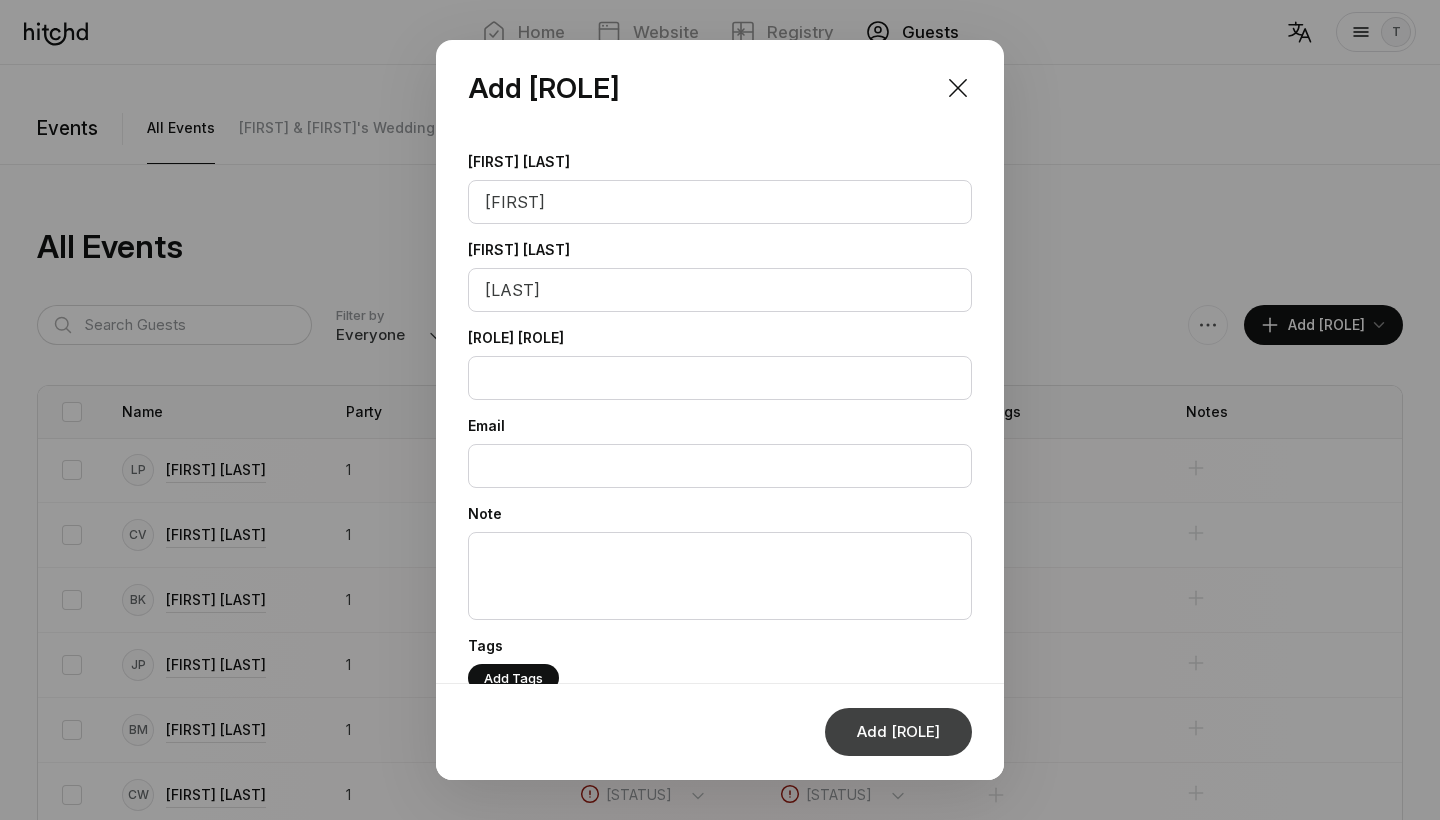 click on "Add [ROLE]" at bounding box center [898, 732] 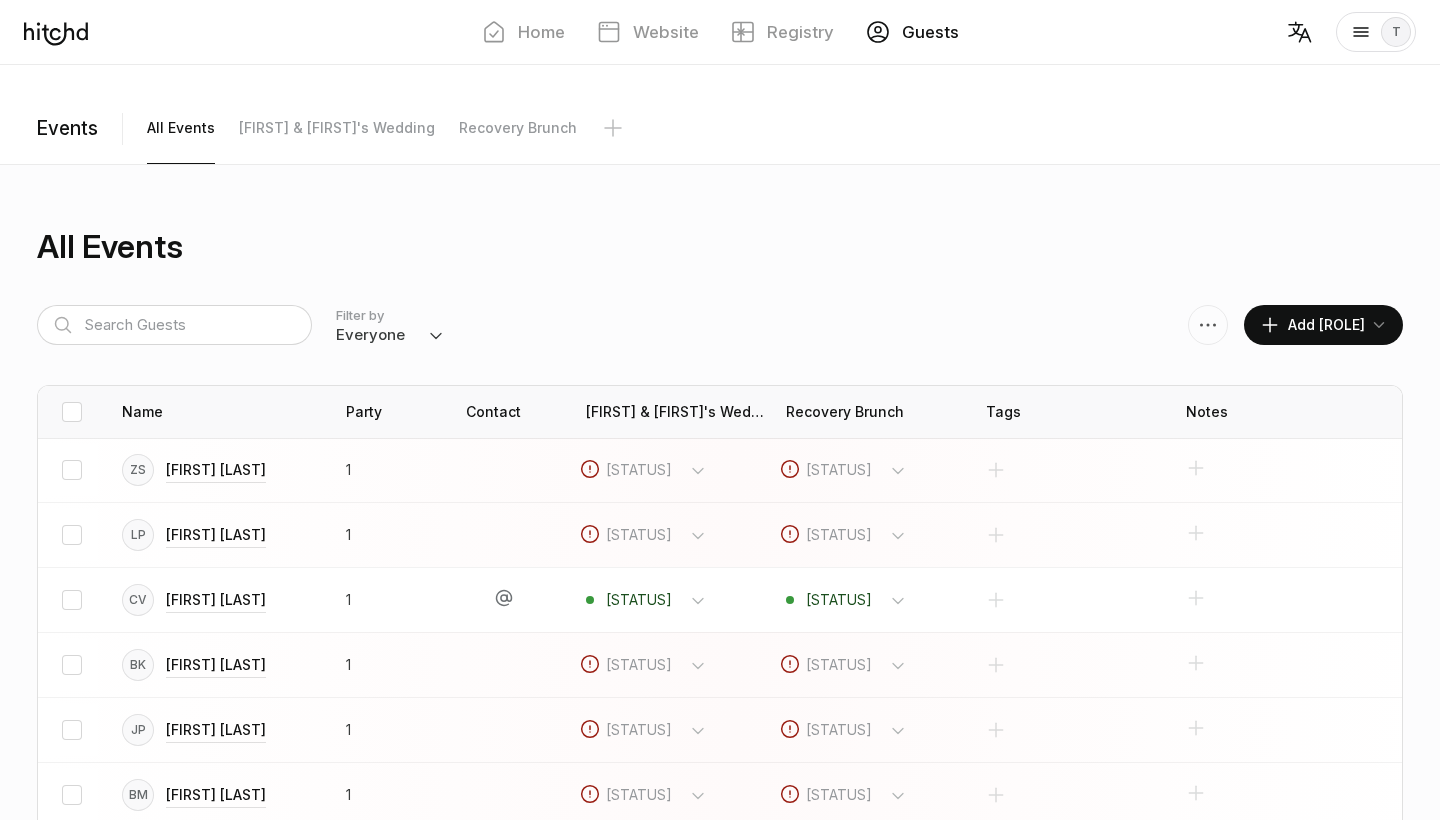 click at bounding box center (1270, 325) 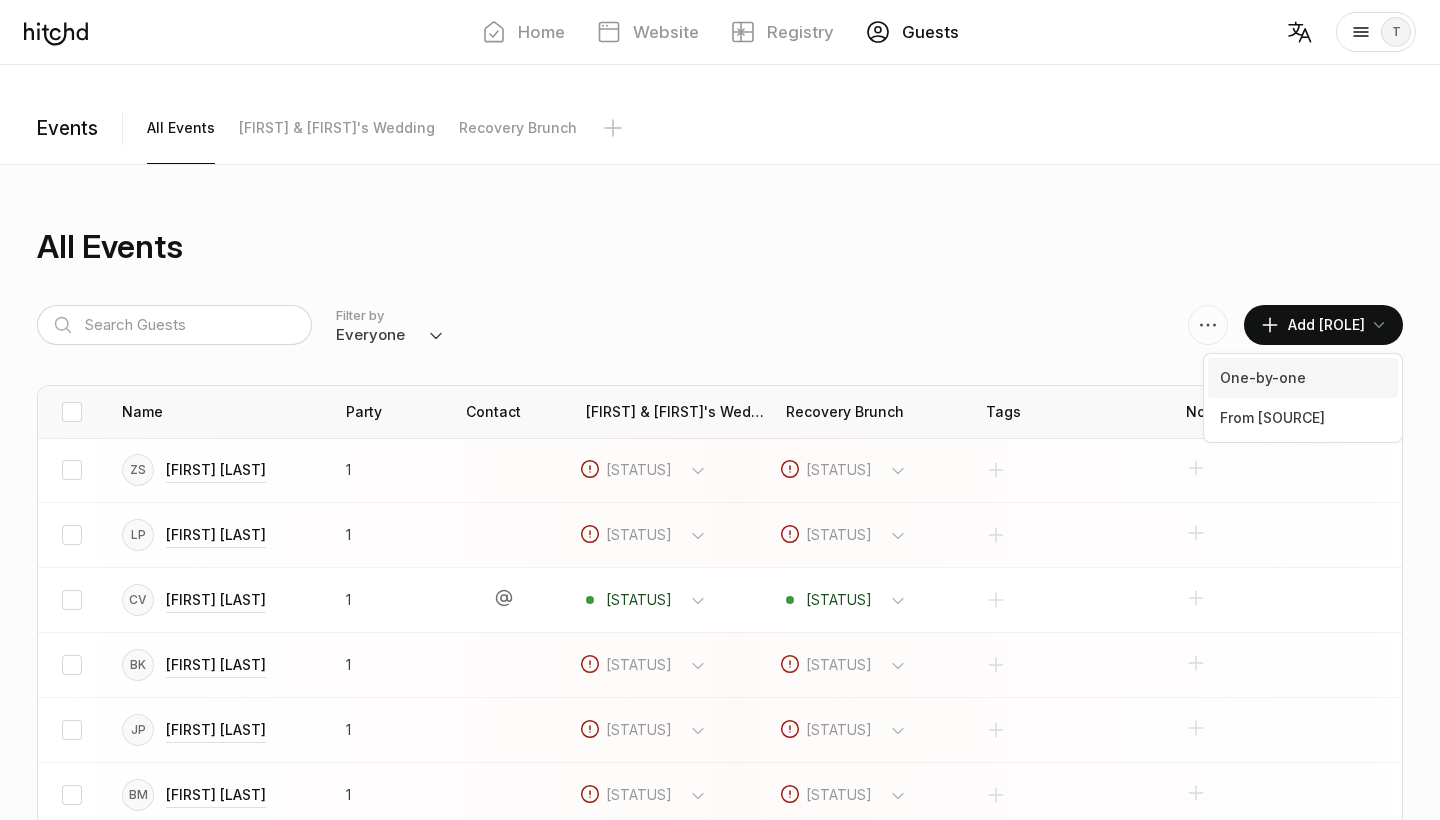 click on "One-by-one" at bounding box center (1303, 378) 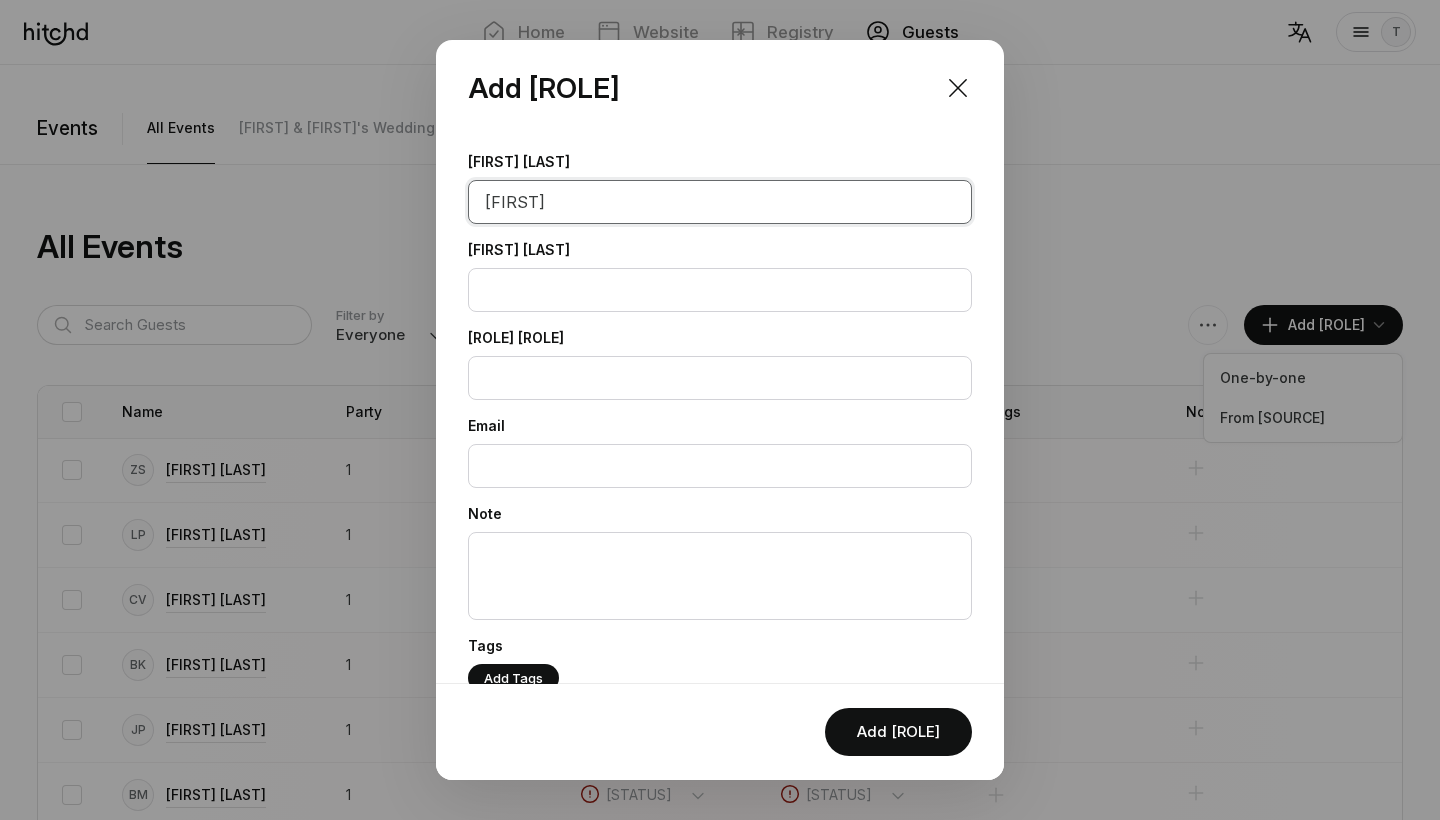 type on "[FIRST]" 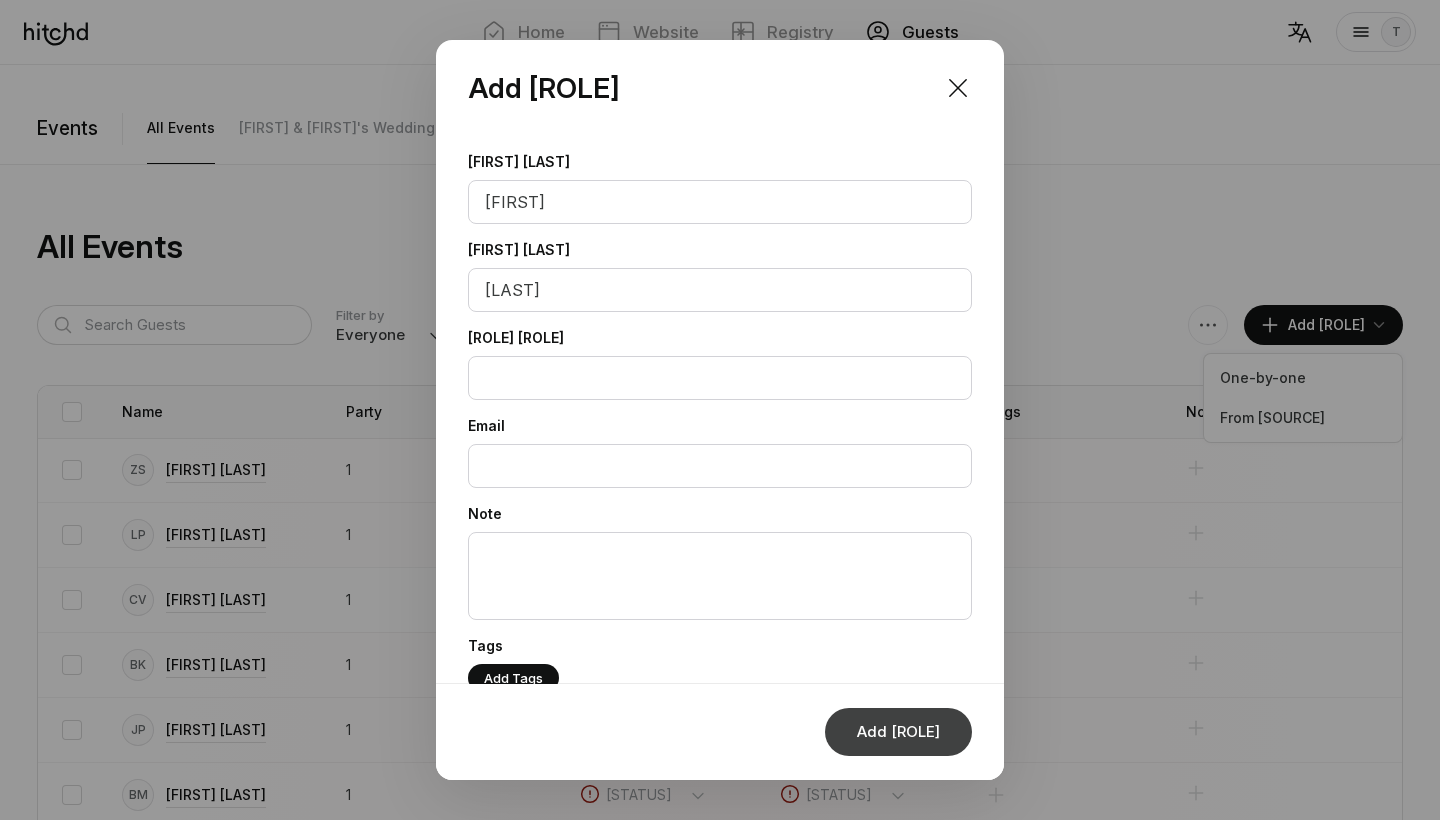 click on "Add [ROLE]" at bounding box center (898, 732) 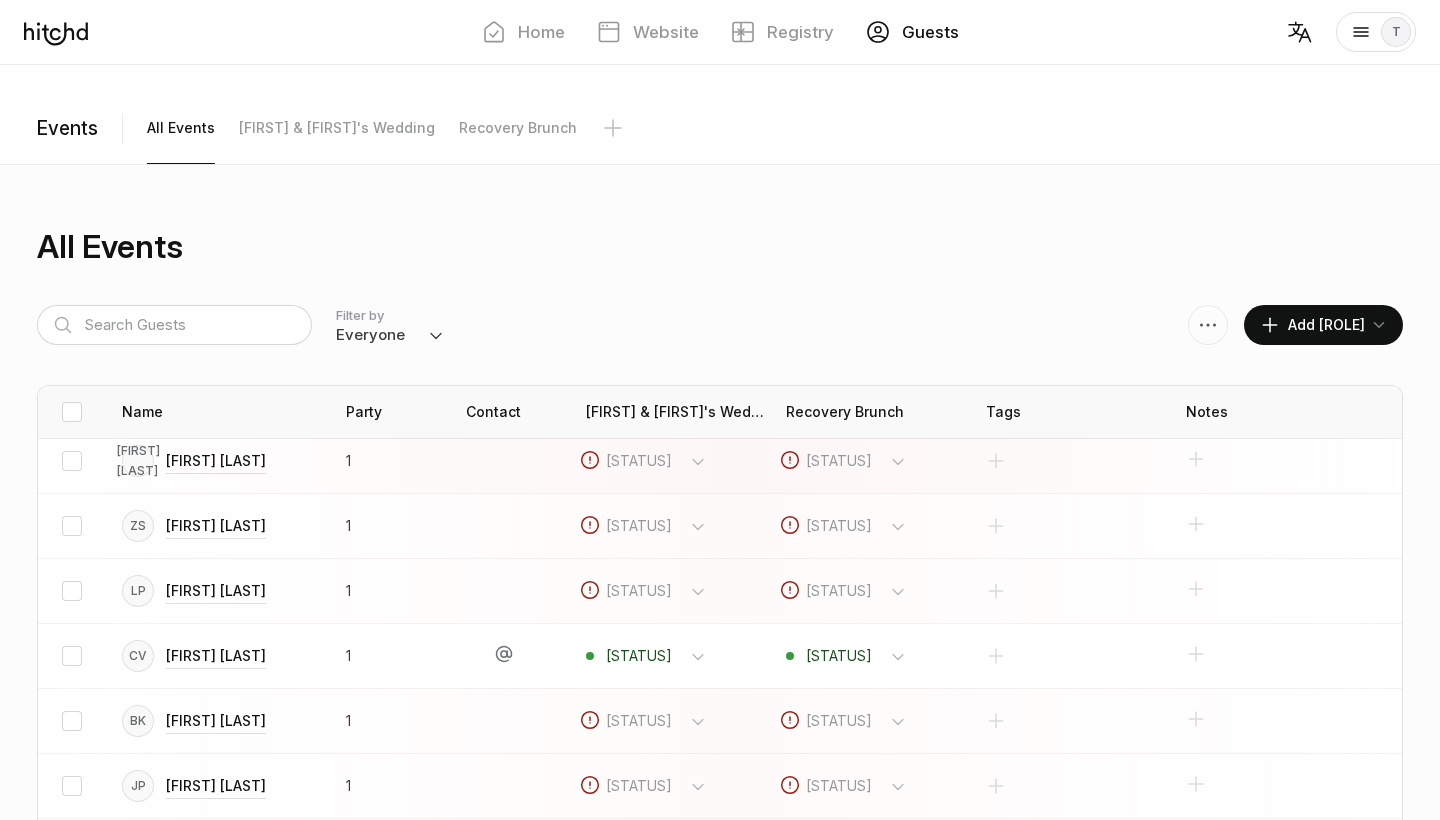 scroll, scrollTop: 10, scrollLeft: 0, axis: vertical 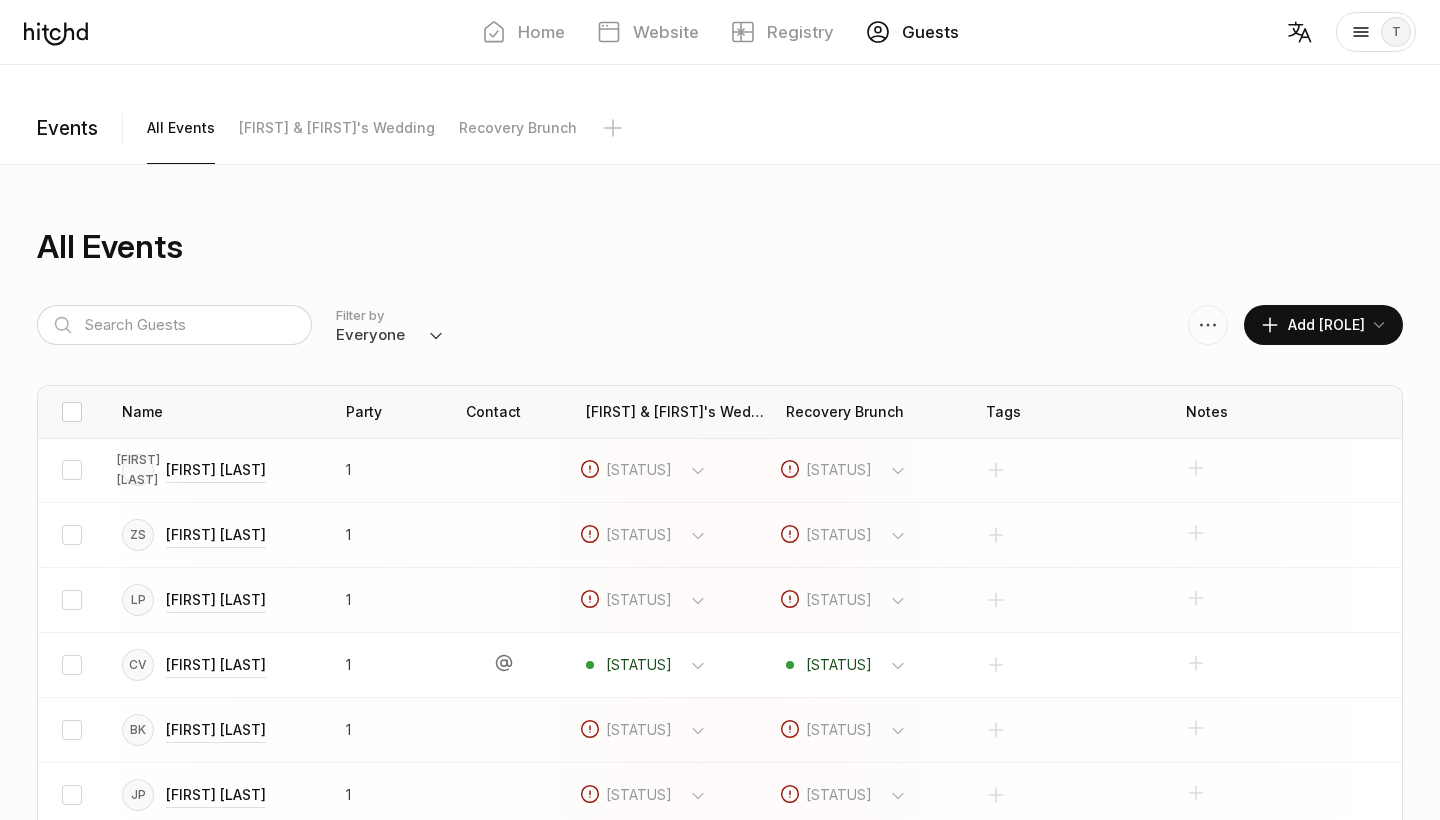 click at bounding box center [72, 412] 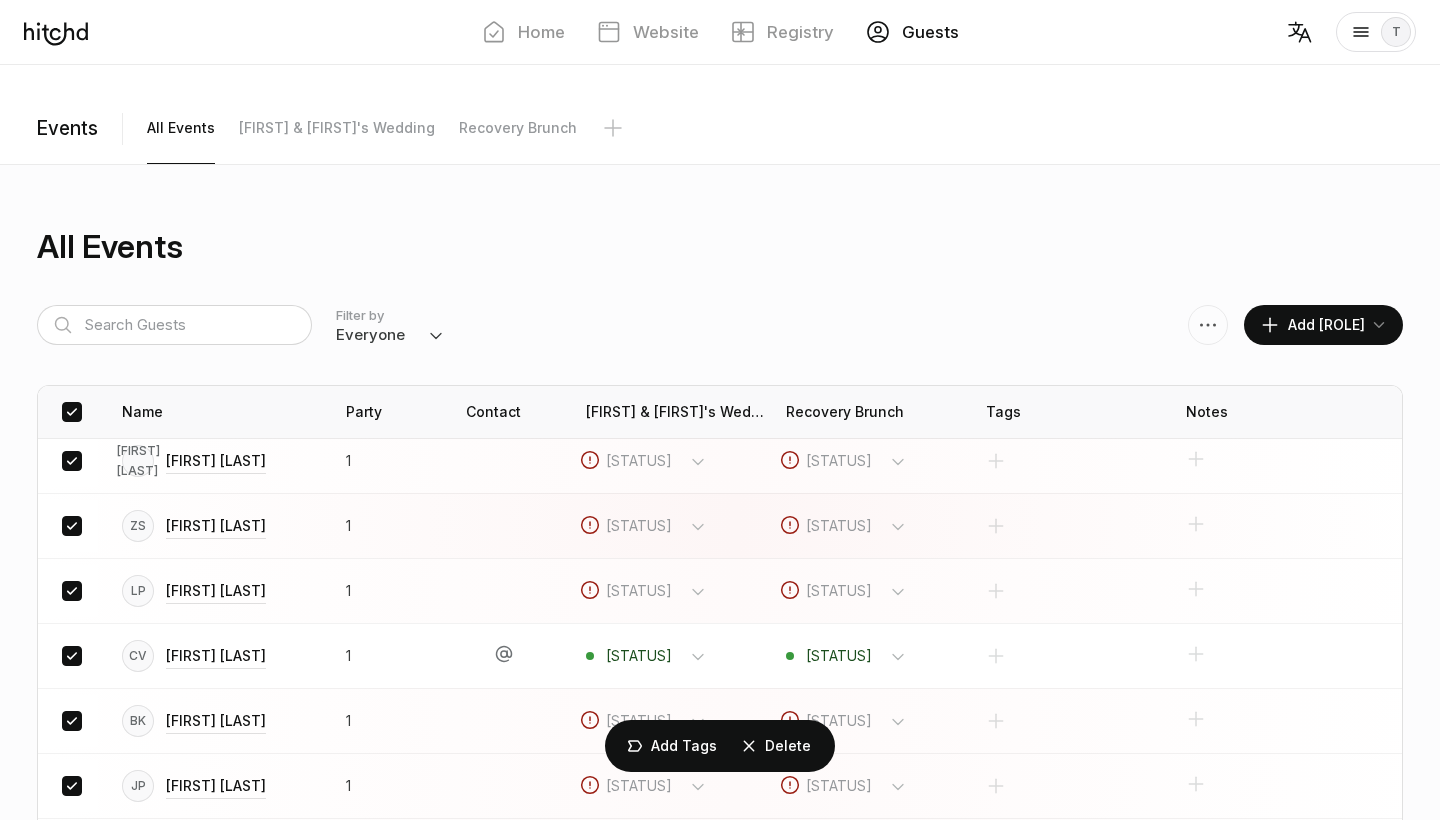 scroll, scrollTop: 9, scrollLeft: 0, axis: vertical 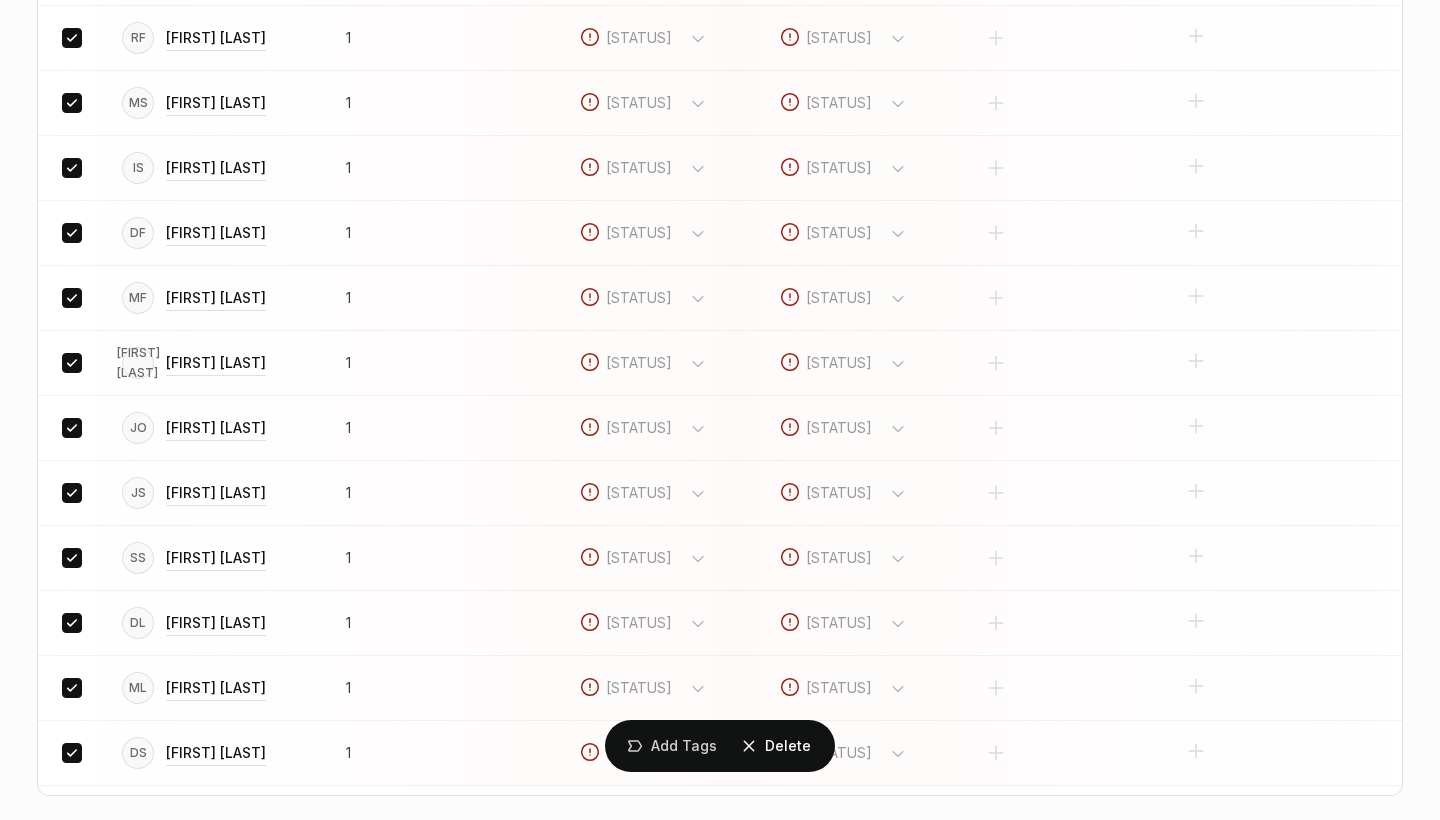 click on "Add Tags" at bounding box center [0, 0] 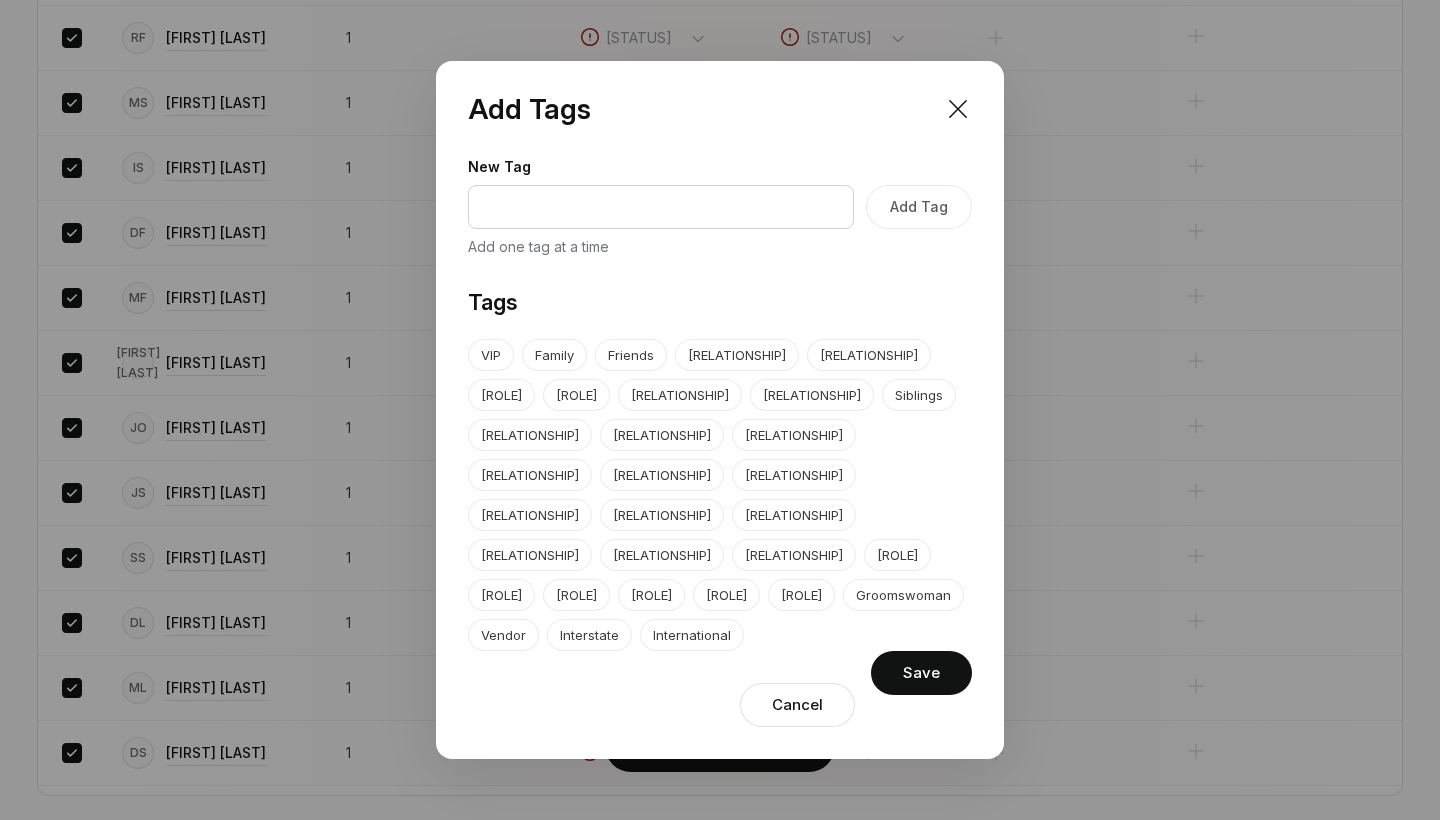 click on "Cancel" at bounding box center (797, 705) 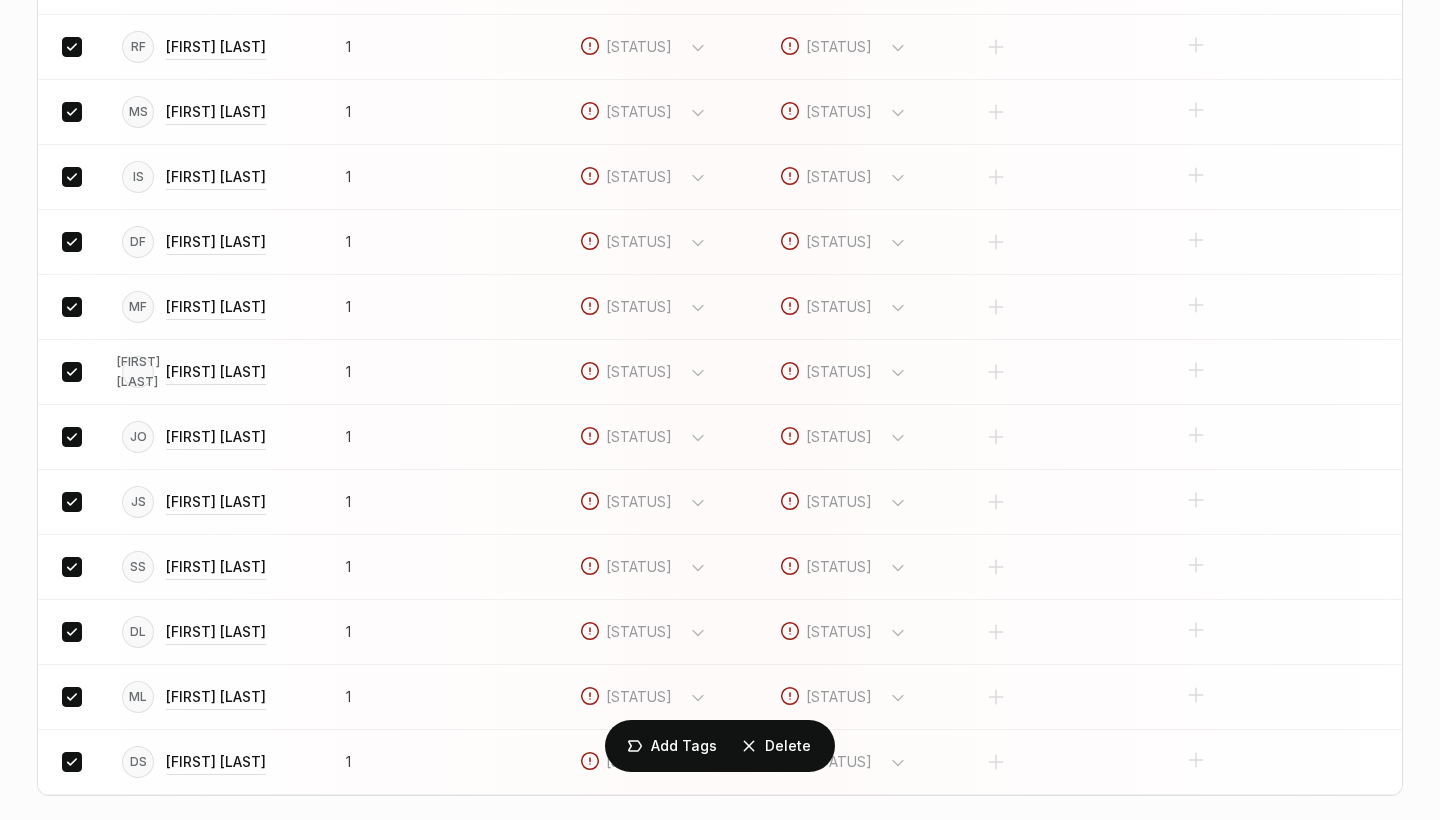 scroll, scrollTop: 0, scrollLeft: 0, axis: both 